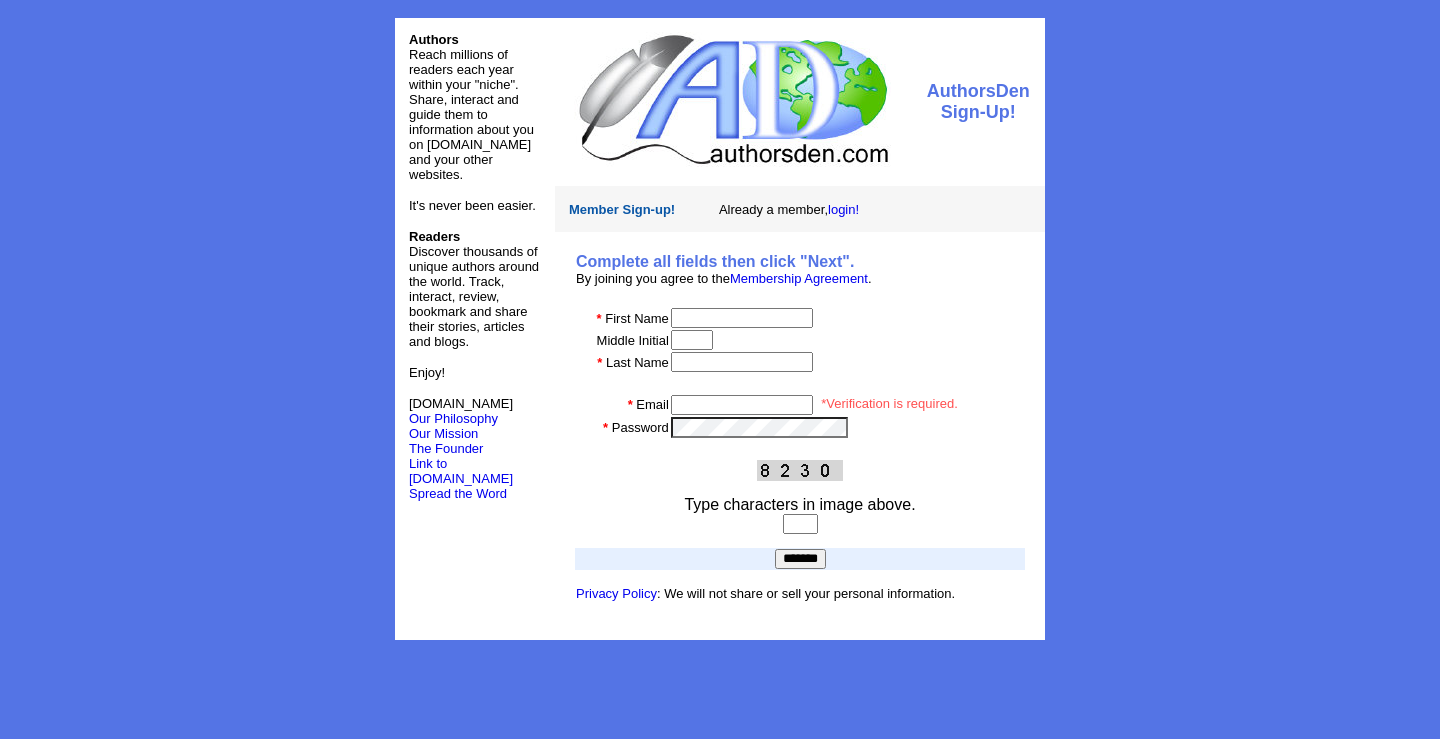 scroll, scrollTop: 0, scrollLeft: 0, axis: both 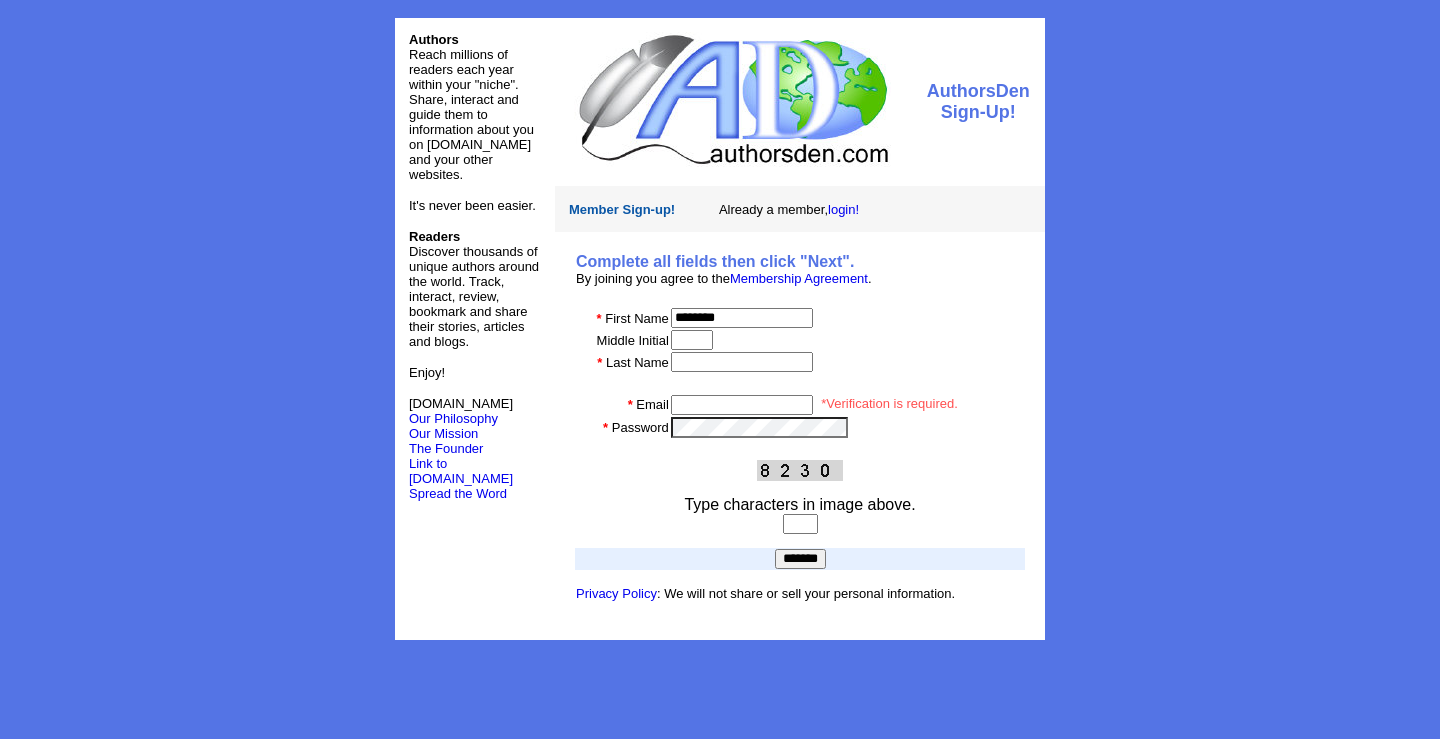click at bounding box center [742, 362] 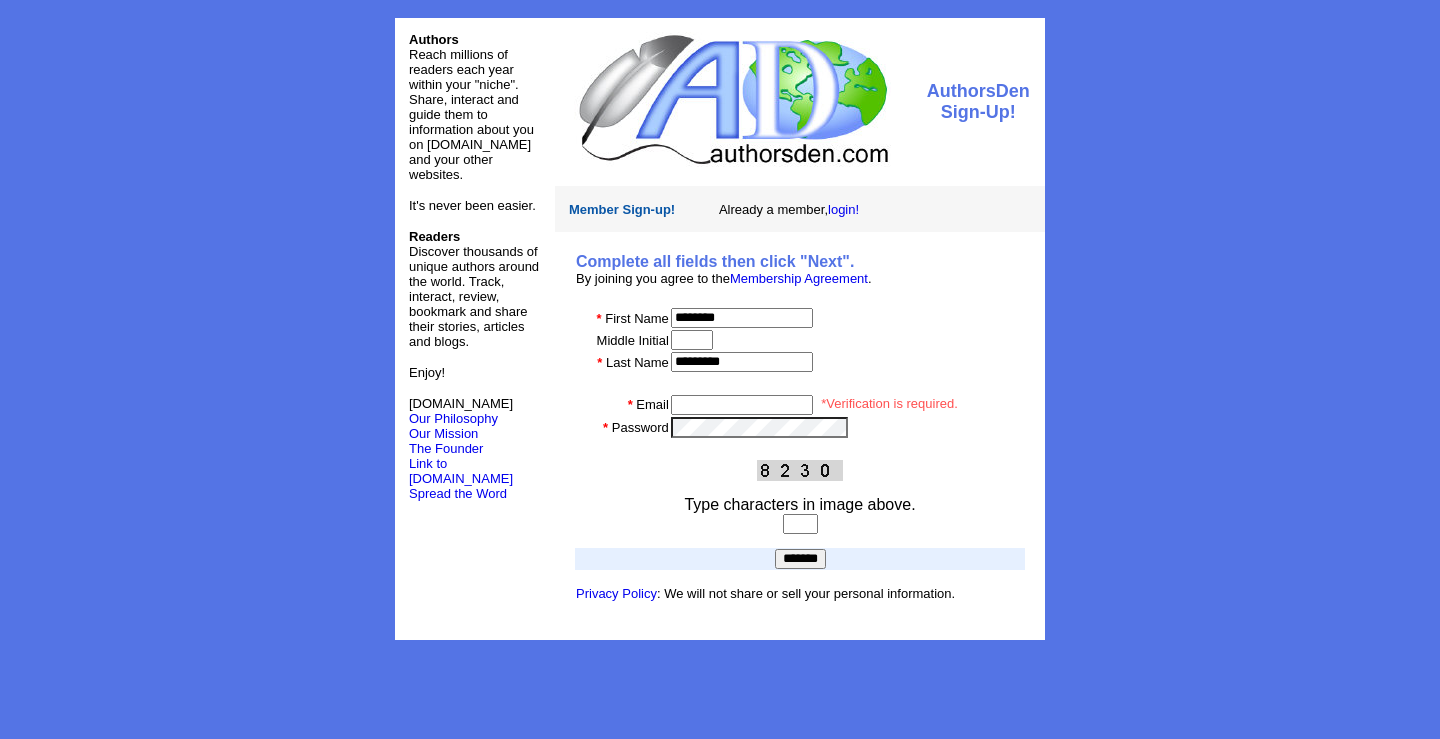 click at bounding box center (742, 405) 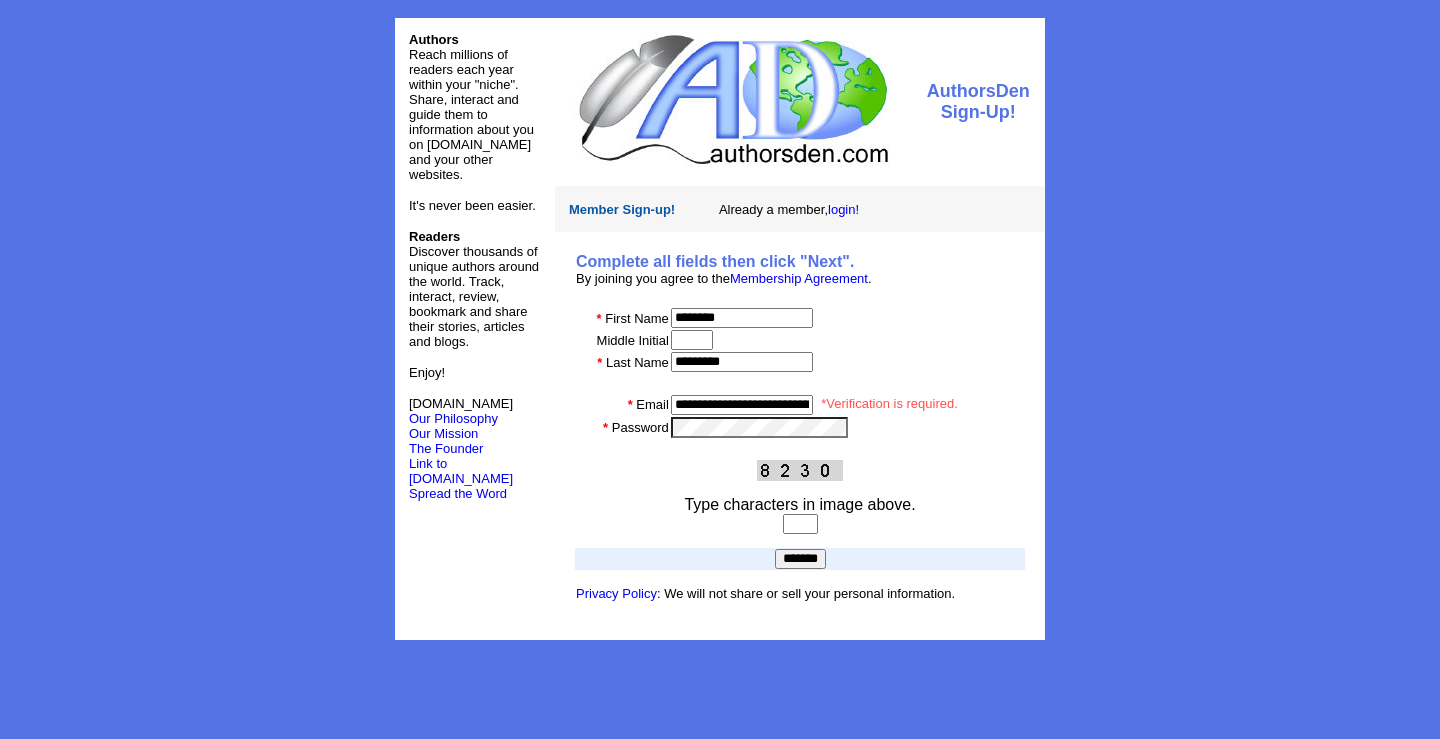 click at bounding box center [800, 449] 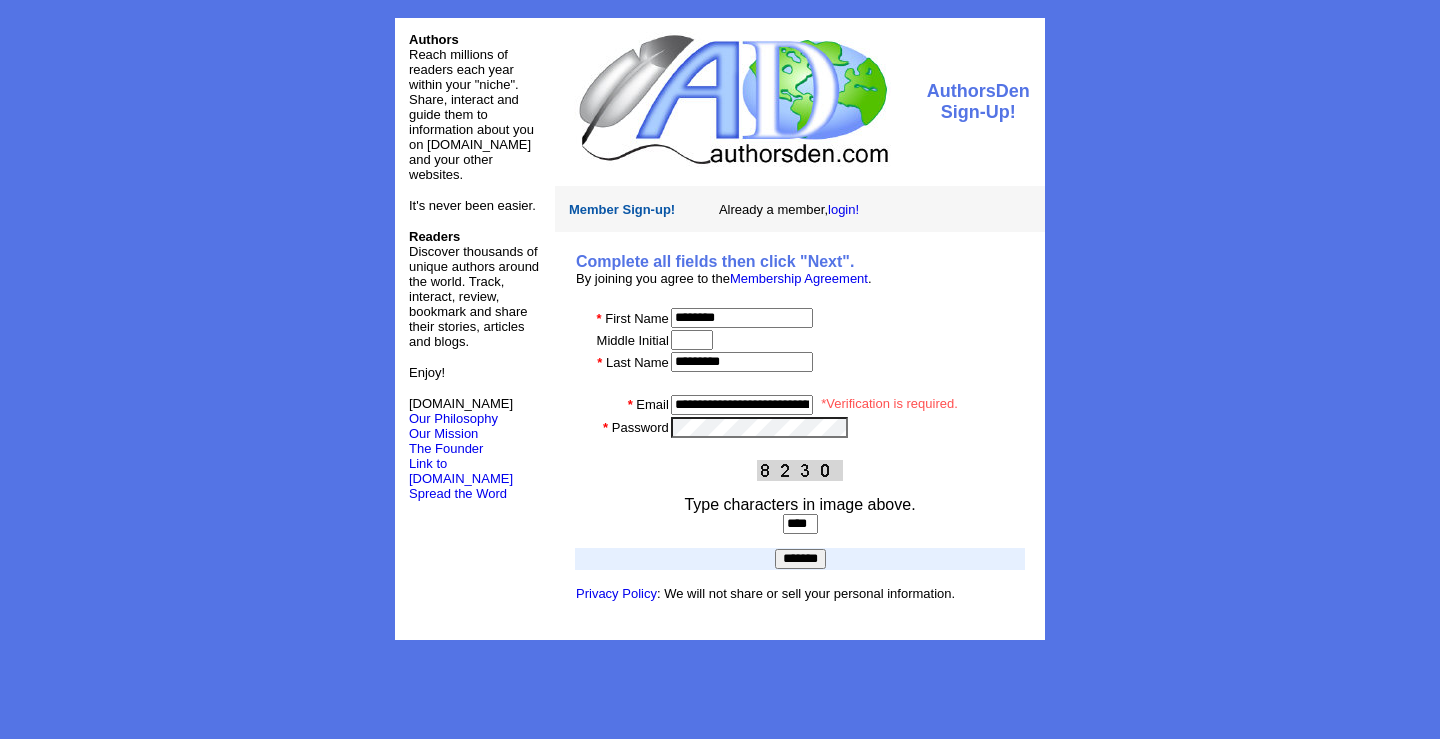 type on "****" 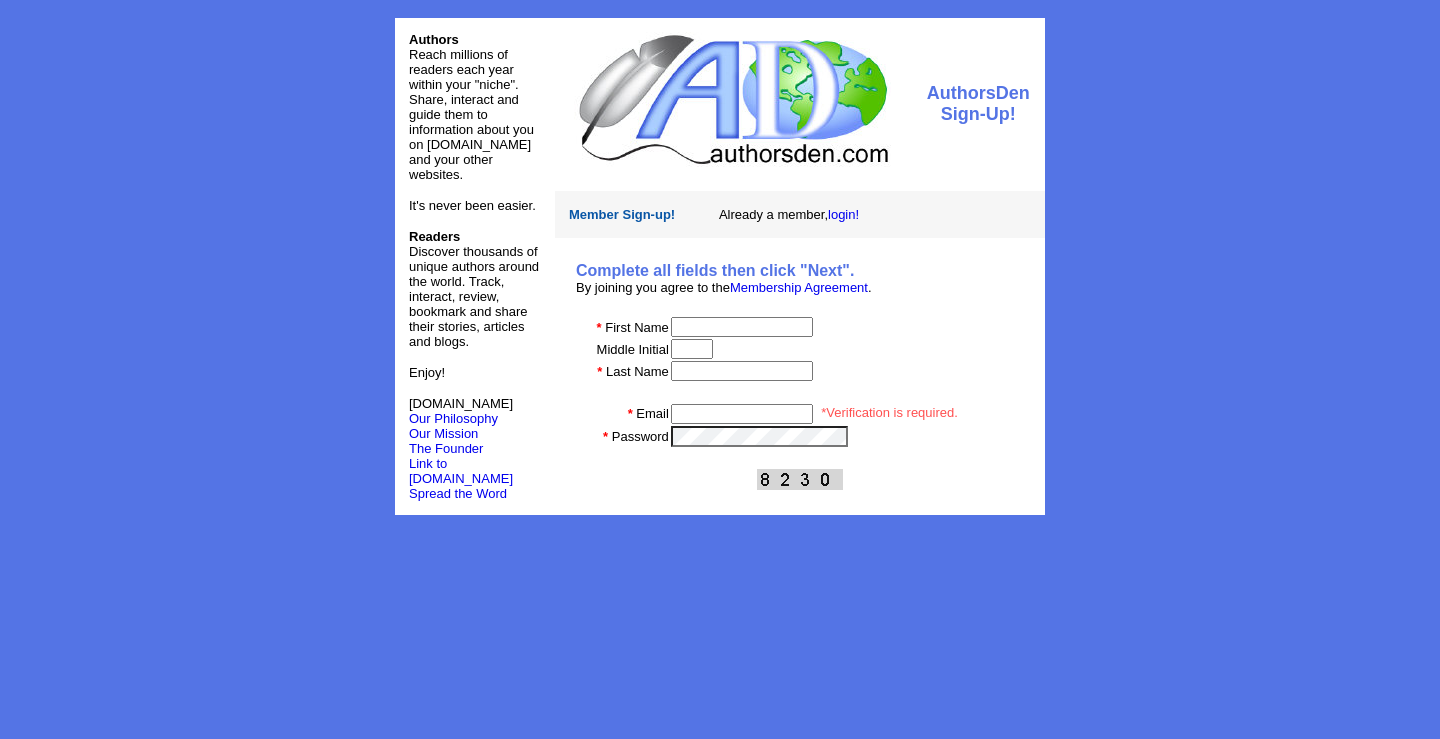 scroll, scrollTop: 0, scrollLeft: 0, axis: both 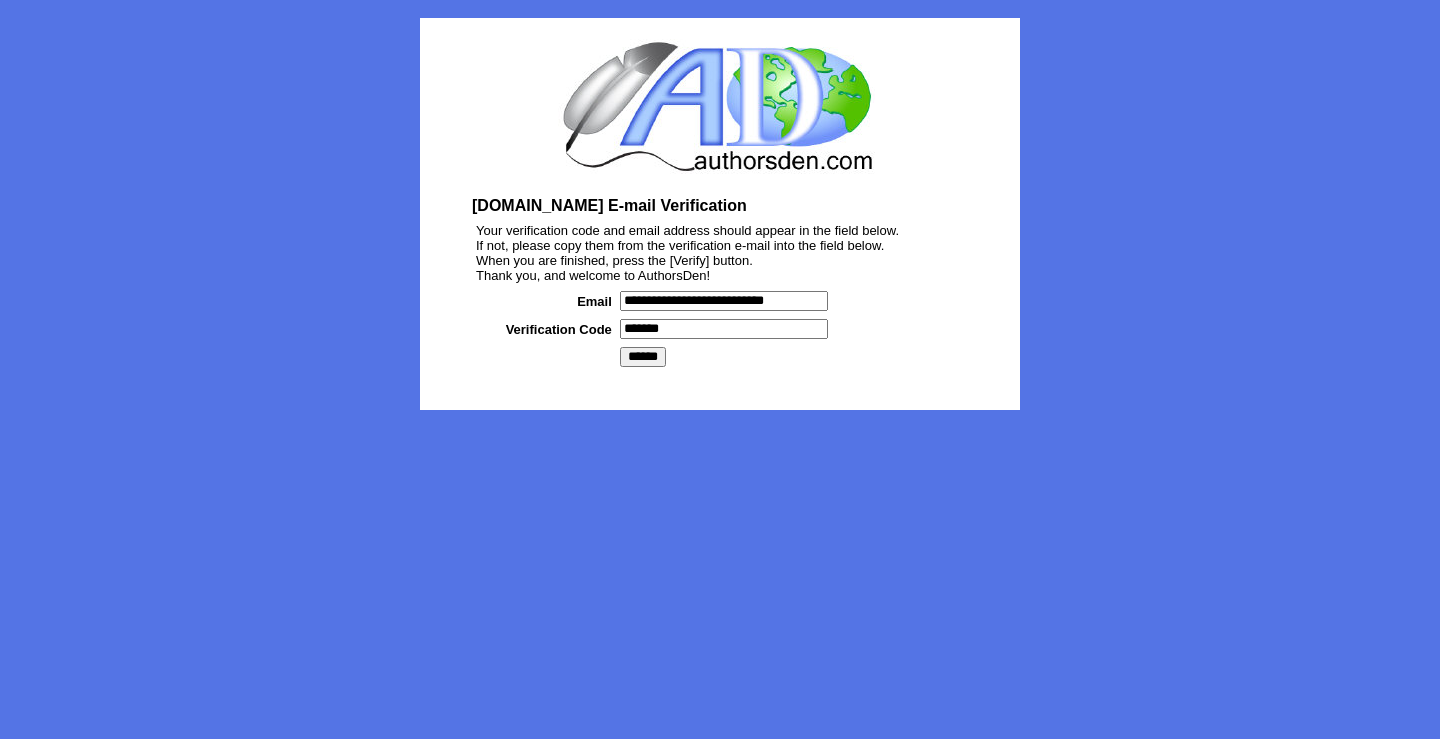click on "******" at bounding box center (643, 357) 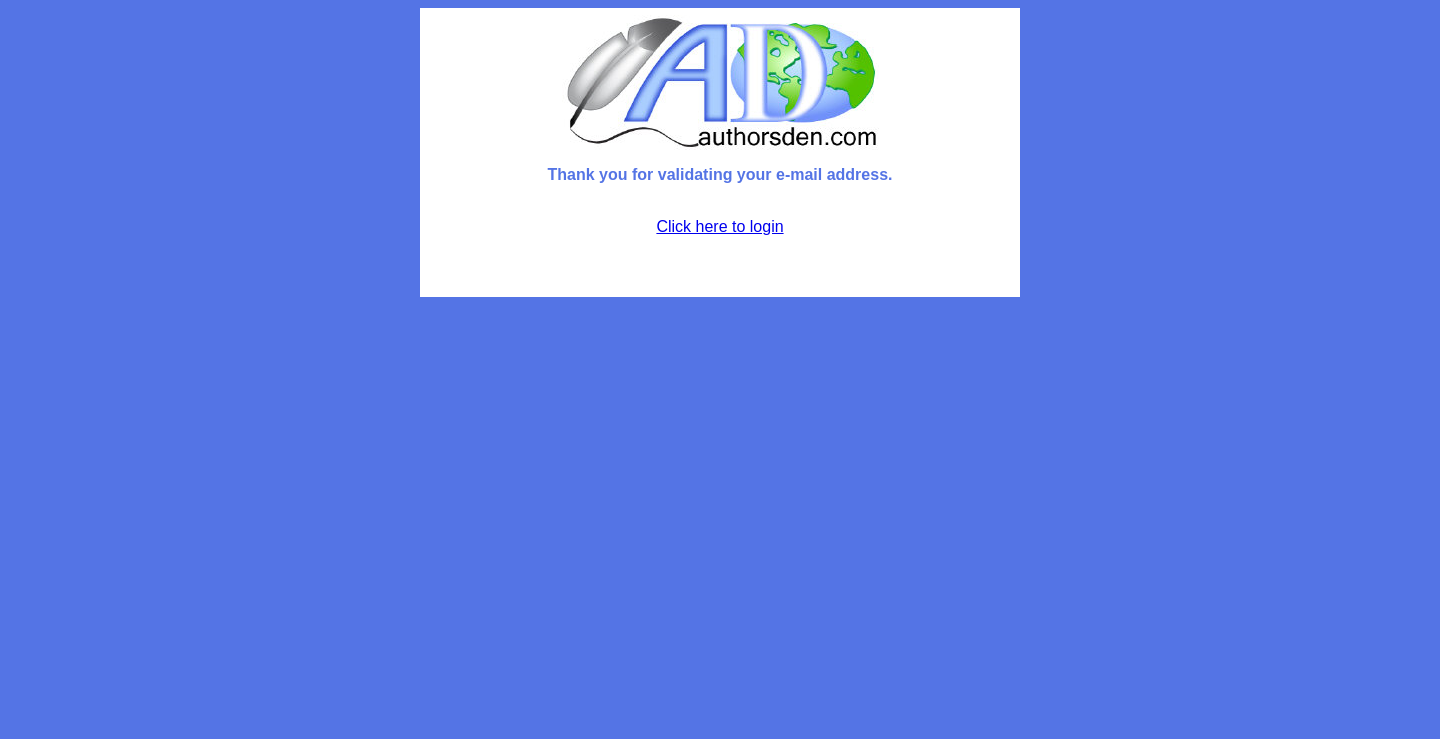 scroll, scrollTop: 0, scrollLeft: 0, axis: both 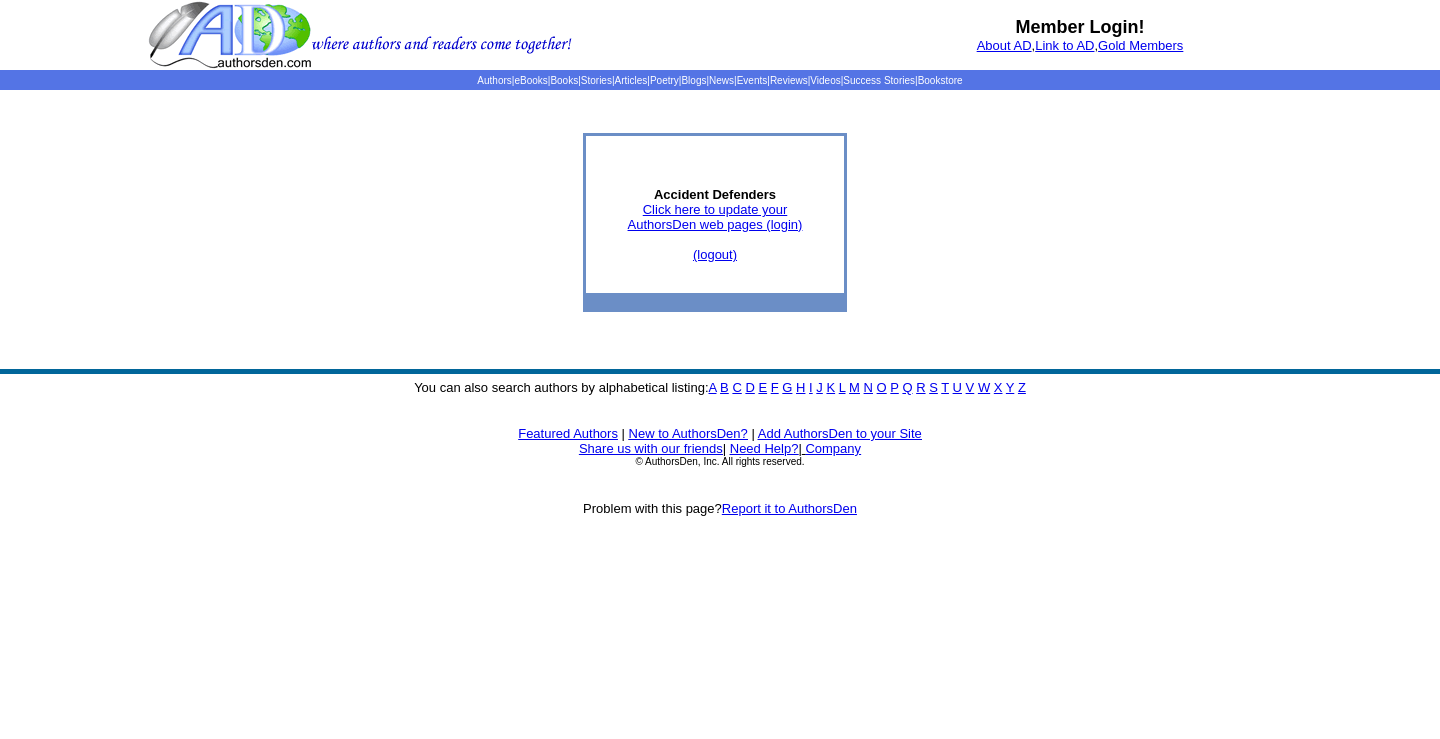 click on "Click here to update your AuthorsDen web pages (login)" at bounding box center (715, 217) 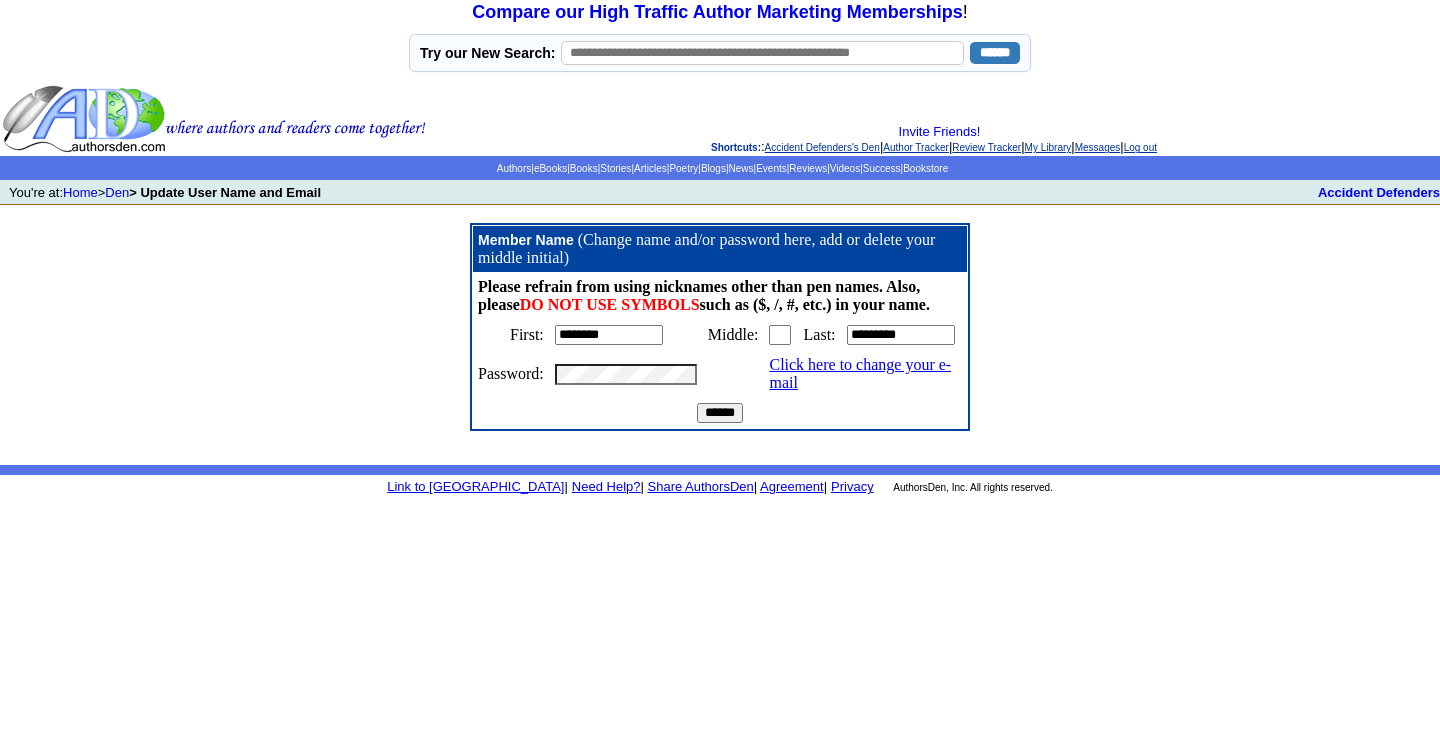 scroll, scrollTop: 0, scrollLeft: 0, axis: both 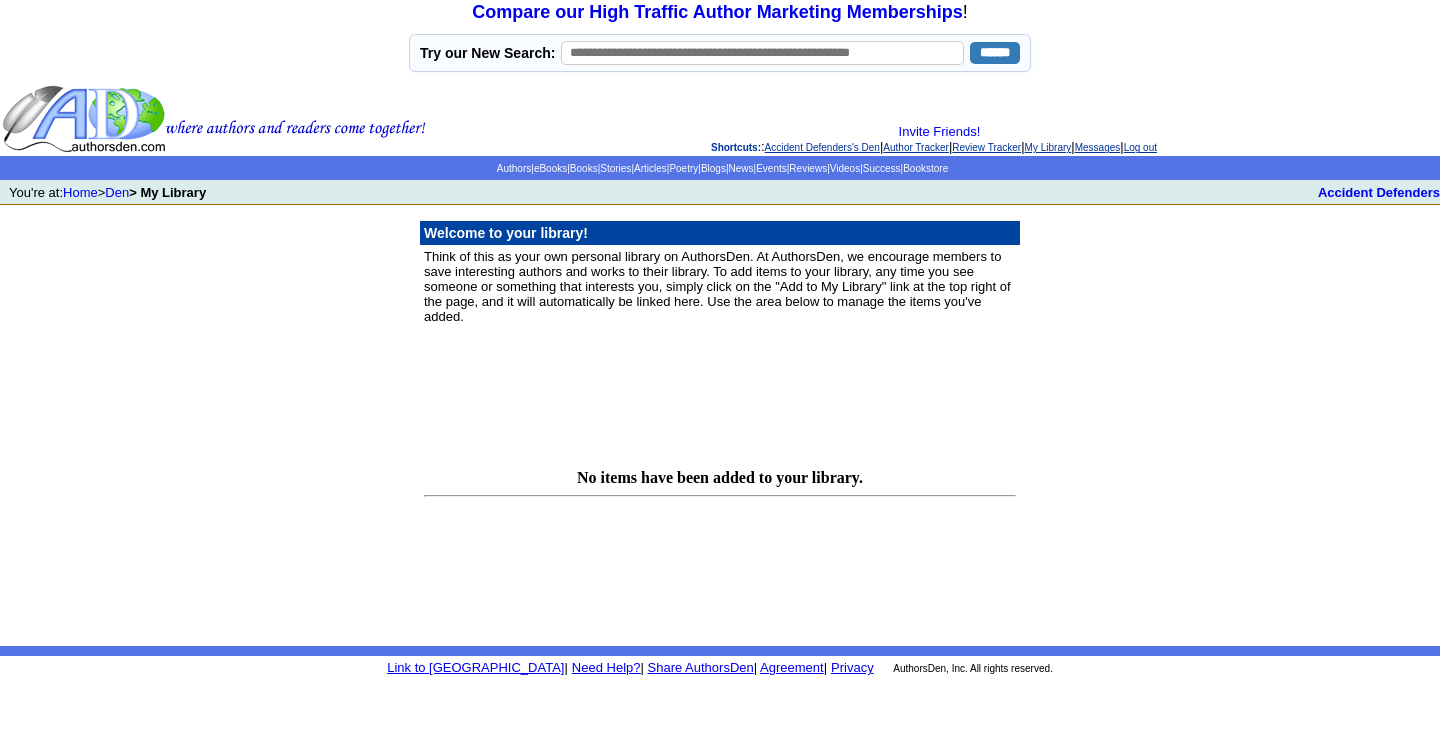 click on "My Library" 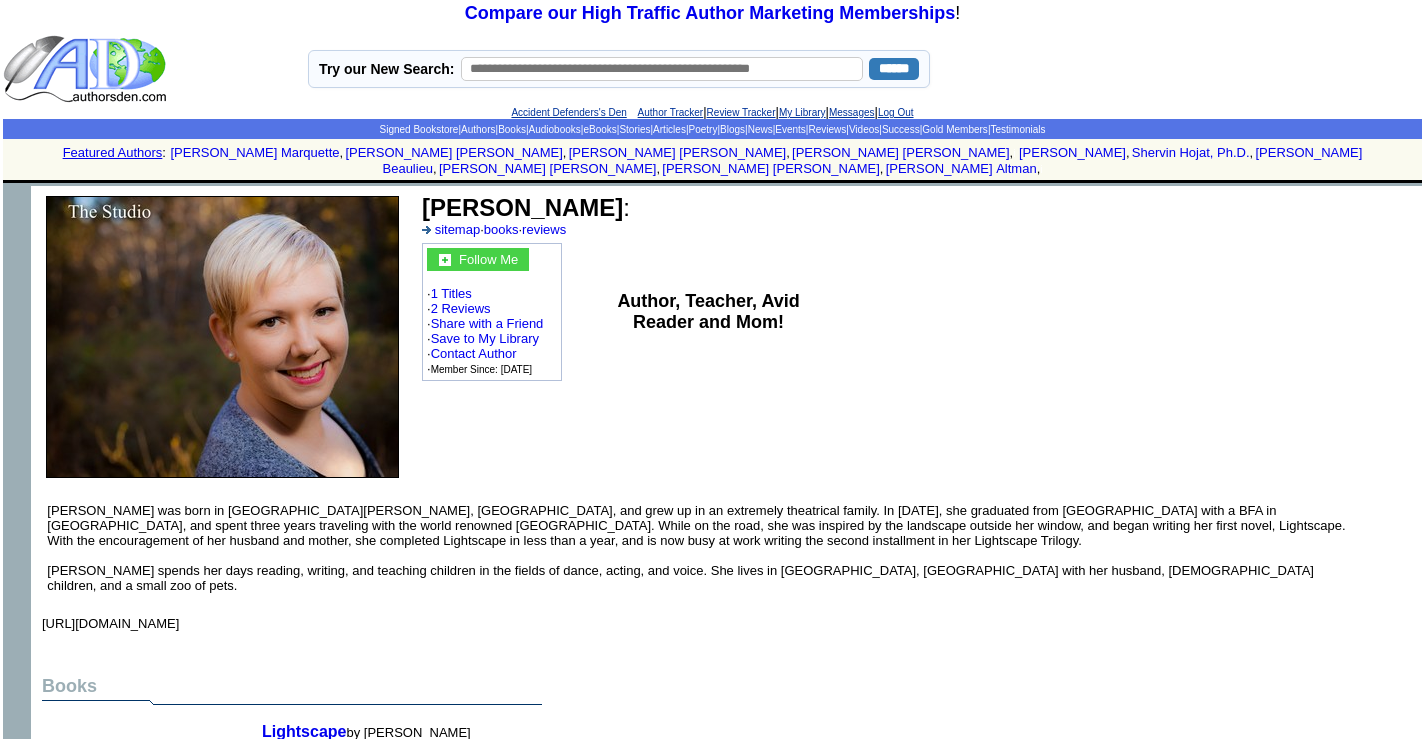 scroll, scrollTop: 0, scrollLeft: 0, axis: both 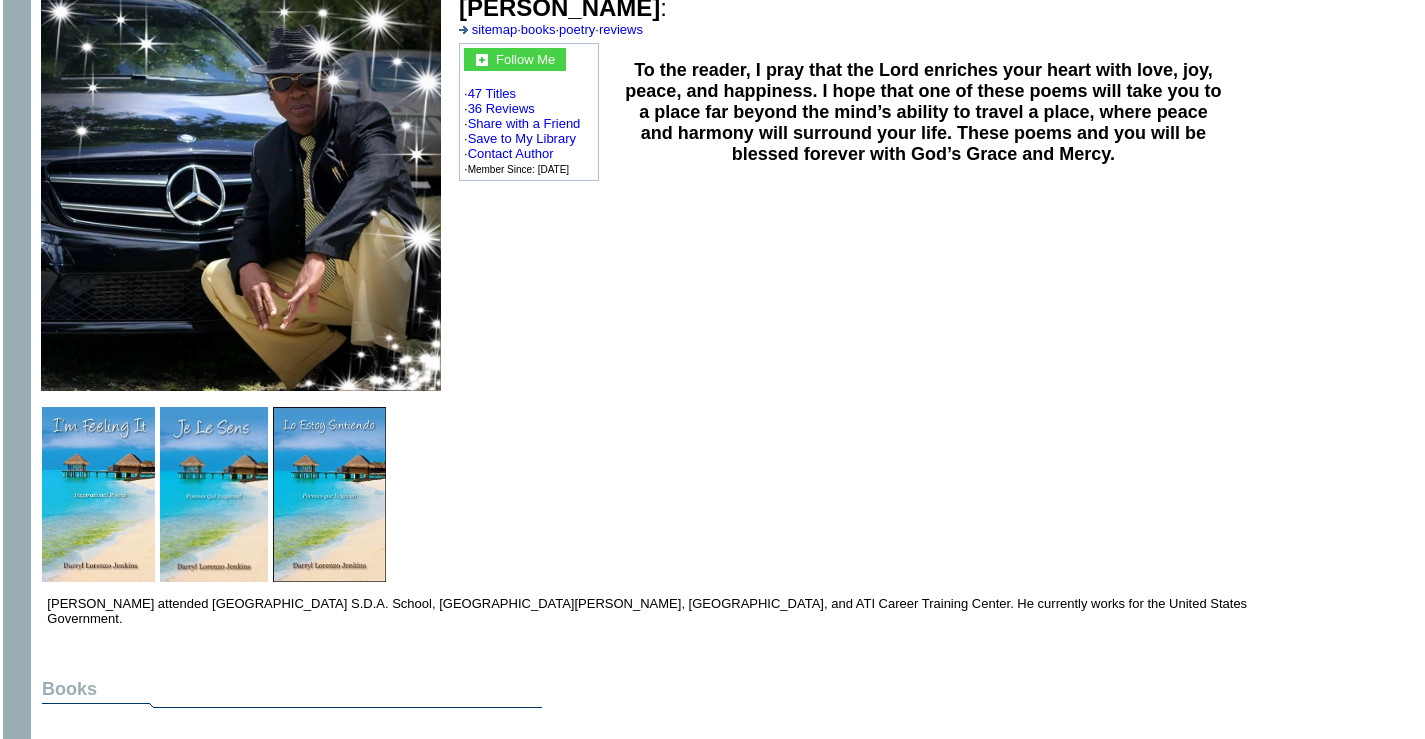 click on "To the reader, I pray that the Lord enriches your heart with love, joy, peace, and happiness. I hope that one of these poems will take you to a place far beyond the mind’s ability to travel a place, where peace and harmony will surround your life. These poems and you will be blessed forever with God’s Grace and Mercy." at bounding box center (923, 112) 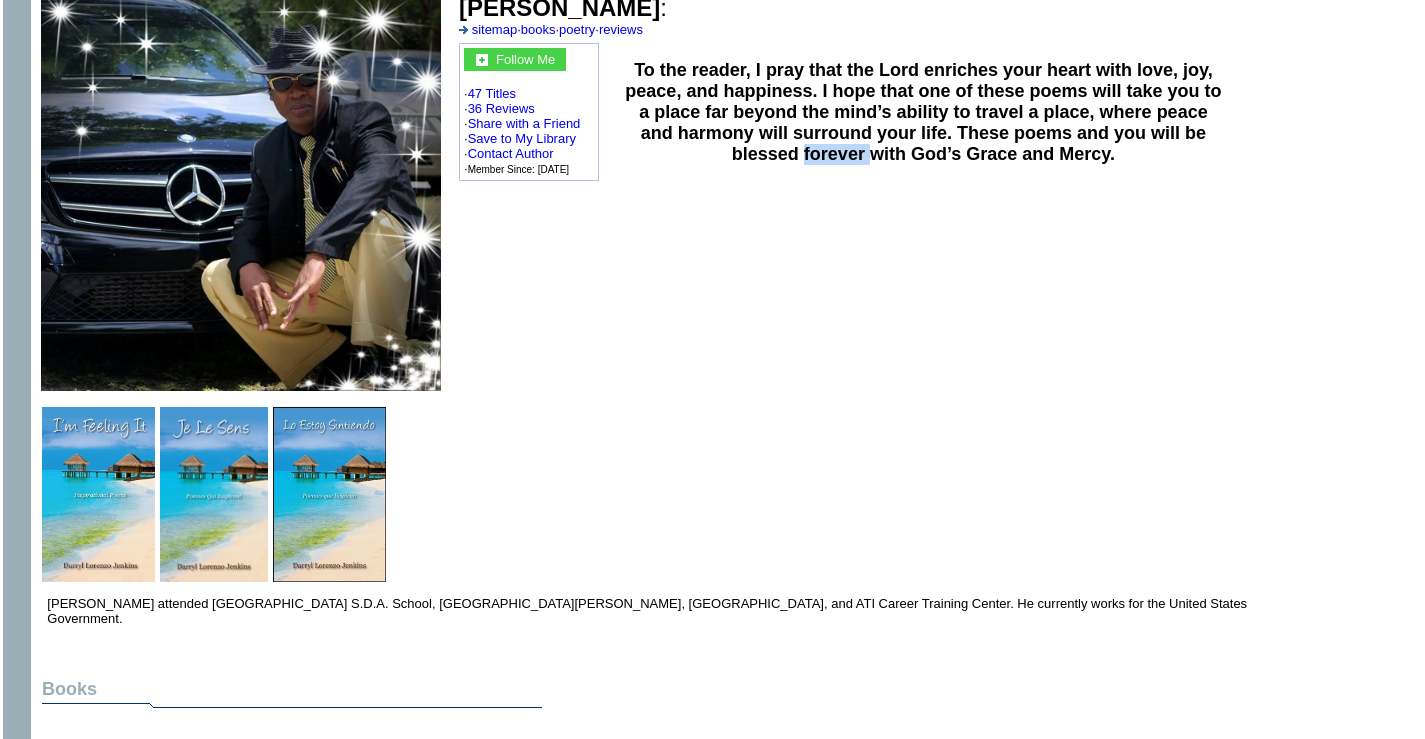 click on "To the reader, I pray that the Lord enriches your heart with love, joy, peace, and happiness. I hope that one of these poems will take you to a place far beyond the mind’s ability to travel a place, where peace and harmony will surround your life. These poems and you will be blessed forever with God’s Grace and Mercy." at bounding box center [923, 112] 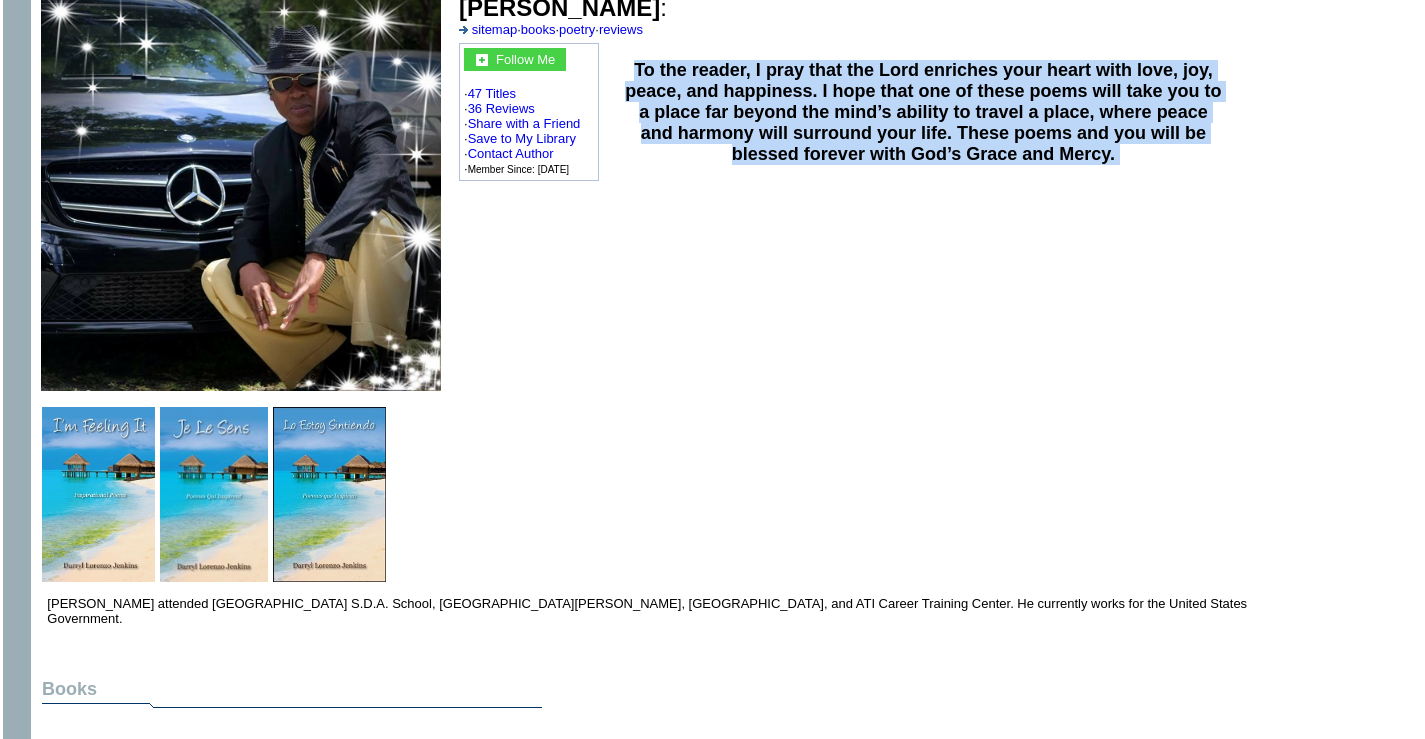 click on "To the reader, I pray that the Lord enriches your heart with love, joy, peace, and happiness. I hope that one of these poems will take you to a place far beyond the mind’s ability to travel a place, where peace and harmony will surround your life. These poems and you will be blessed forever with God’s Grace and Mercy." at bounding box center [923, 112] 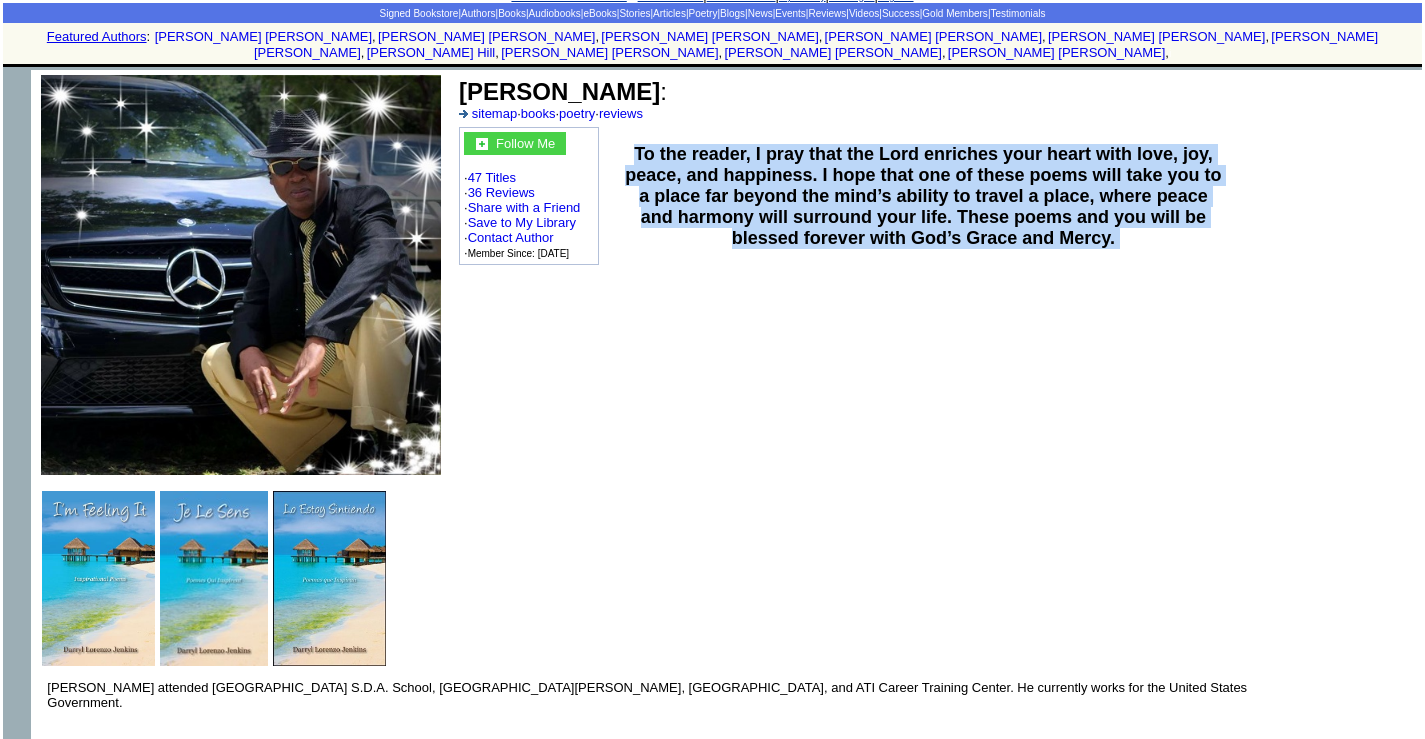 scroll, scrollTop: 0, scrollLeft: 0, axis: both 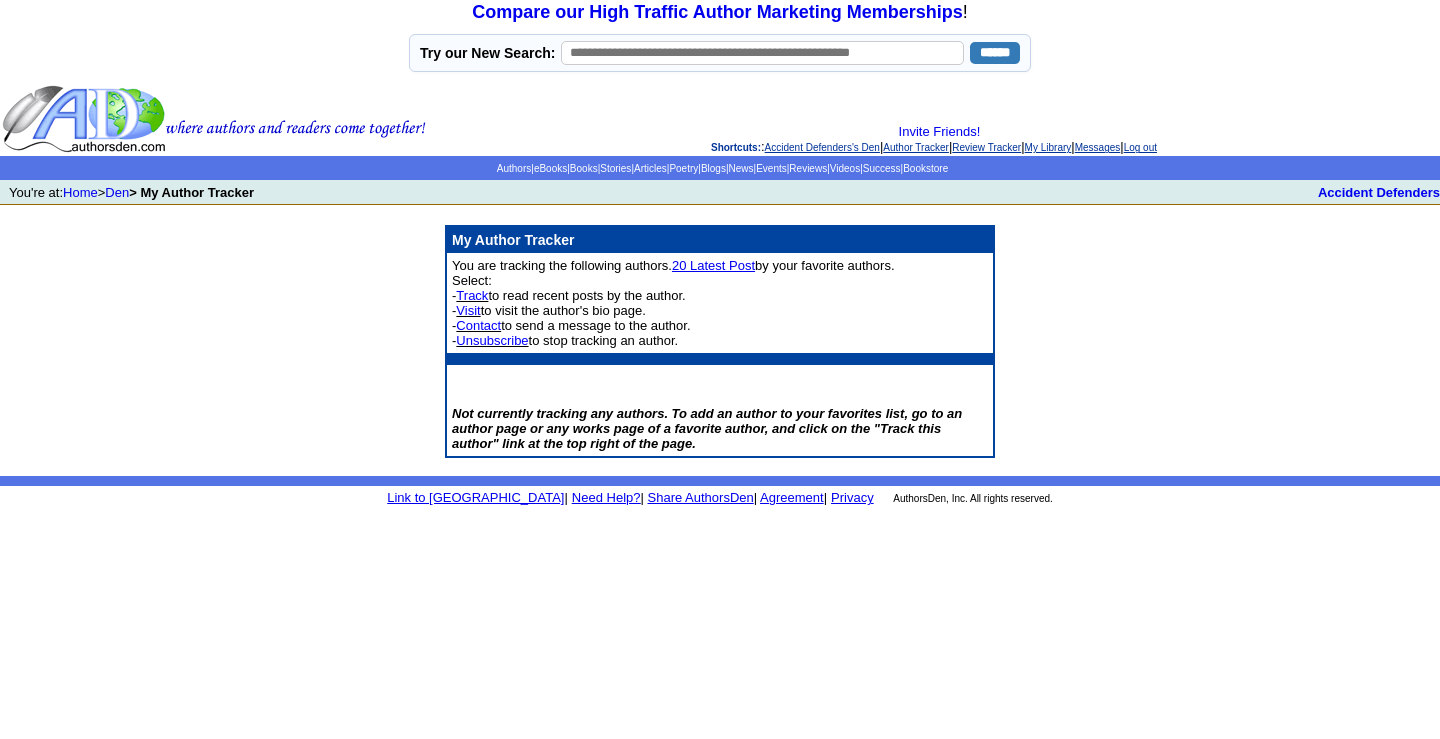 click on "Visit" at bounding box center (468, 310) 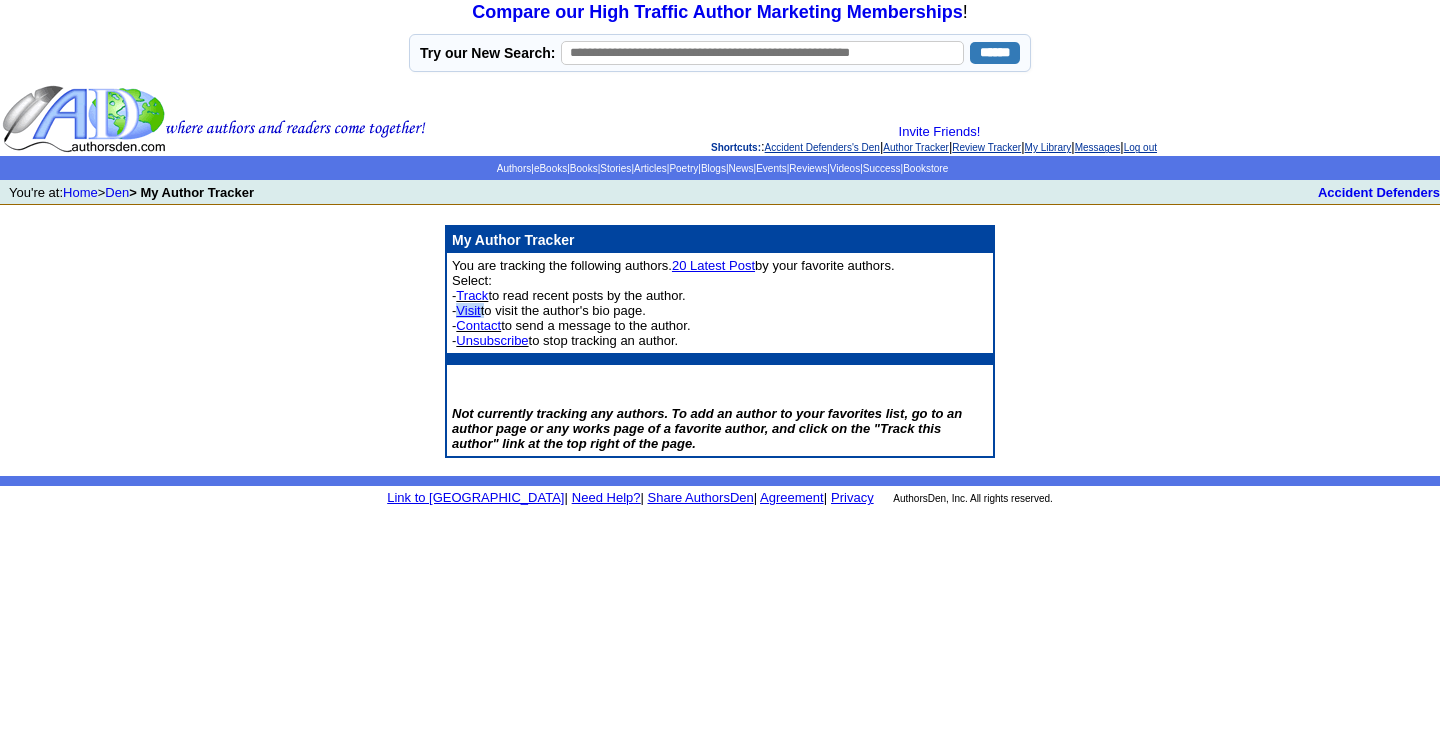 click on "Visit" at bounding box center [468, 310] 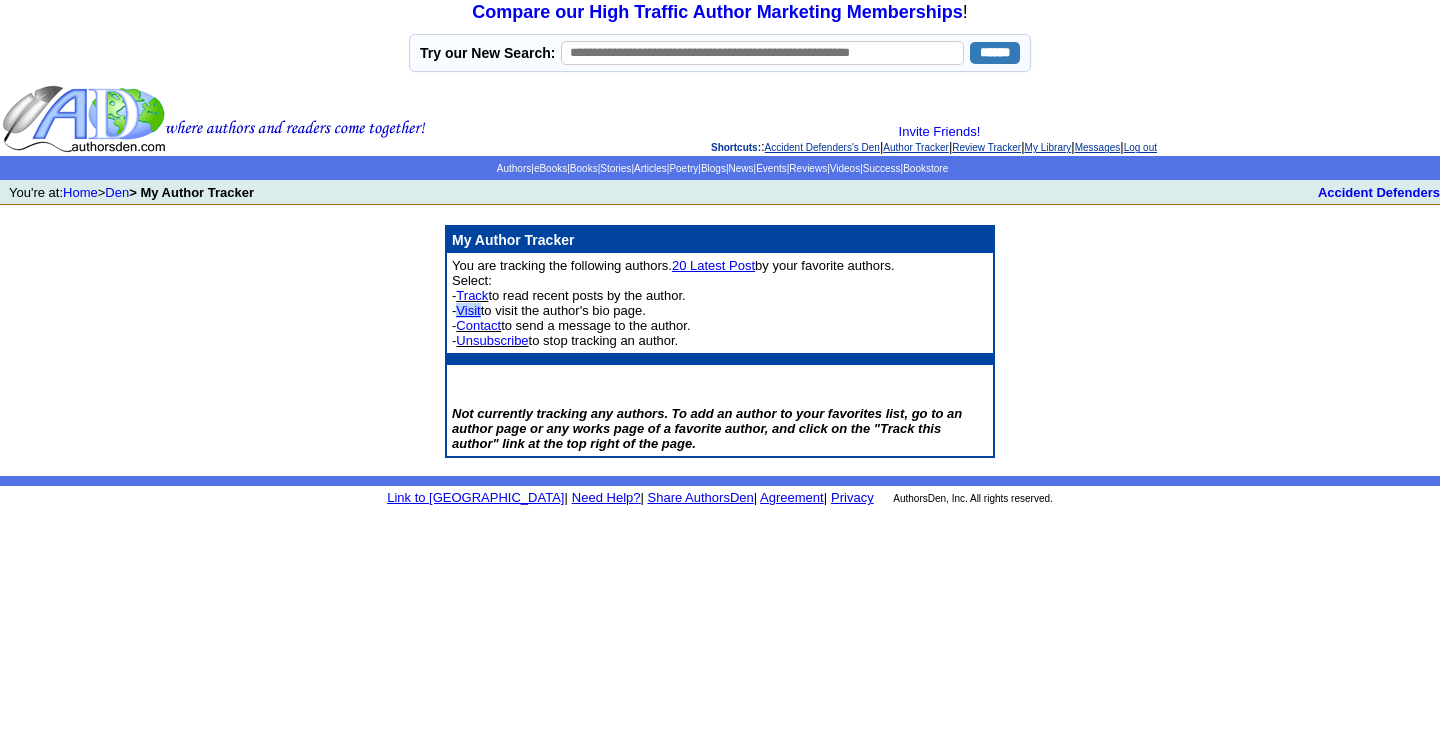 click on "Visit" at bounding box center (468, 310) 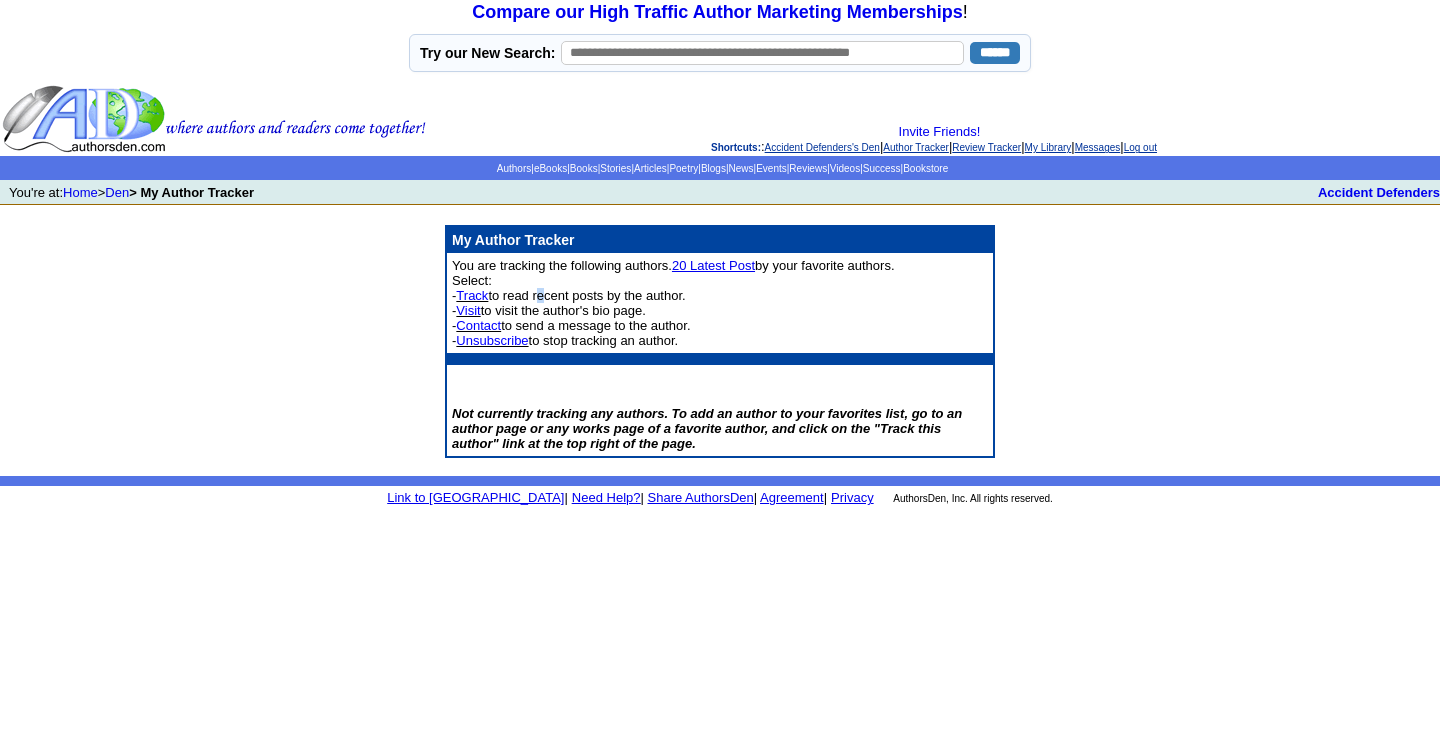 click on "You are tracking the following
authors.
20 Latest Post  by your favorite authors.
Select:
-  Track  to read recent posts by
the author.
-  Visit  to visit the author's bio
page.
-  Contact  to send a message to the
author.
-  Unsubscribe  to stop tracking an
author." at bounding box center (673, 303) 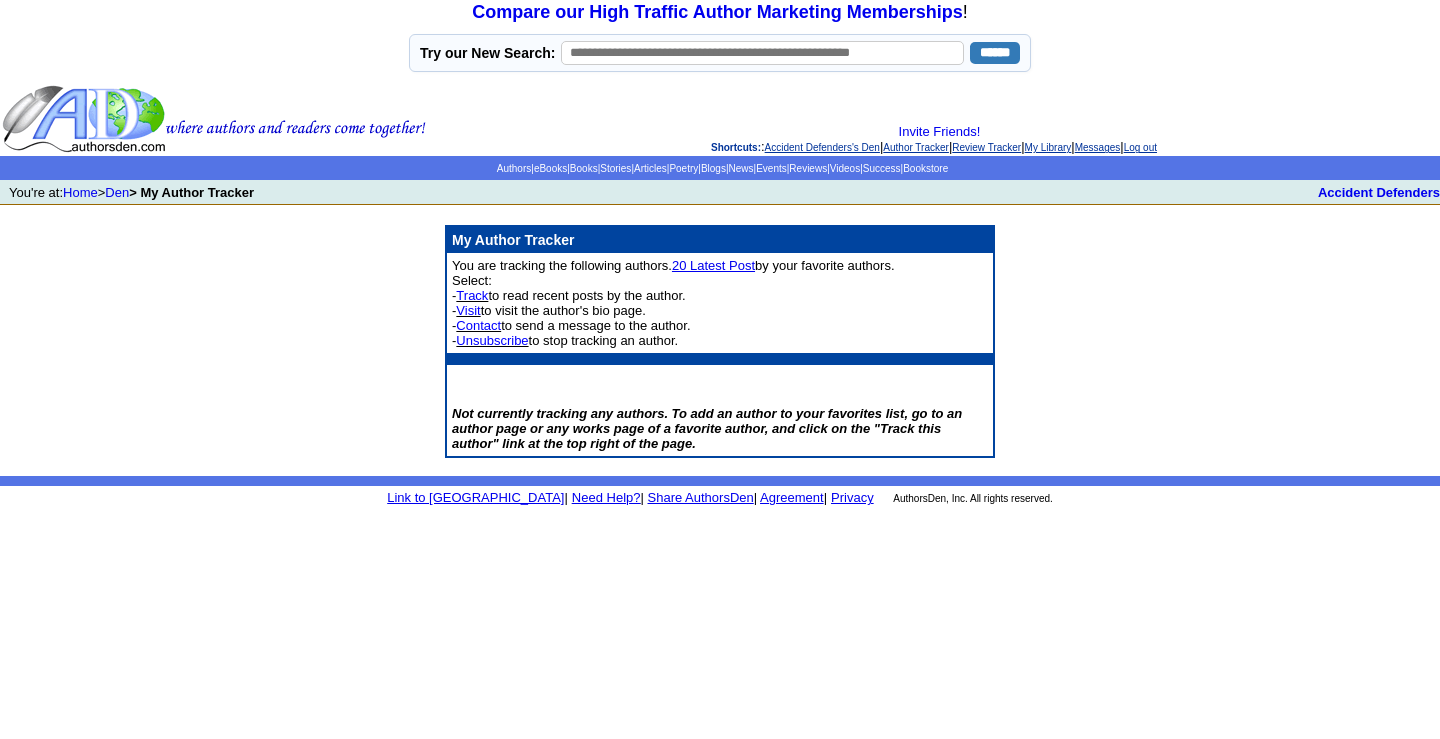 click on "You are tracking the following
authors.
20 Latest Post  by your favorite authors.
Select:
-  Track  to read recent posts by
the author.
-  Visit  to visit the author's bio
page.
-  Contact  to send a message to the
author.
-  Unsubscribe  to stop tracking an
author." at bounding box center (720, 303) 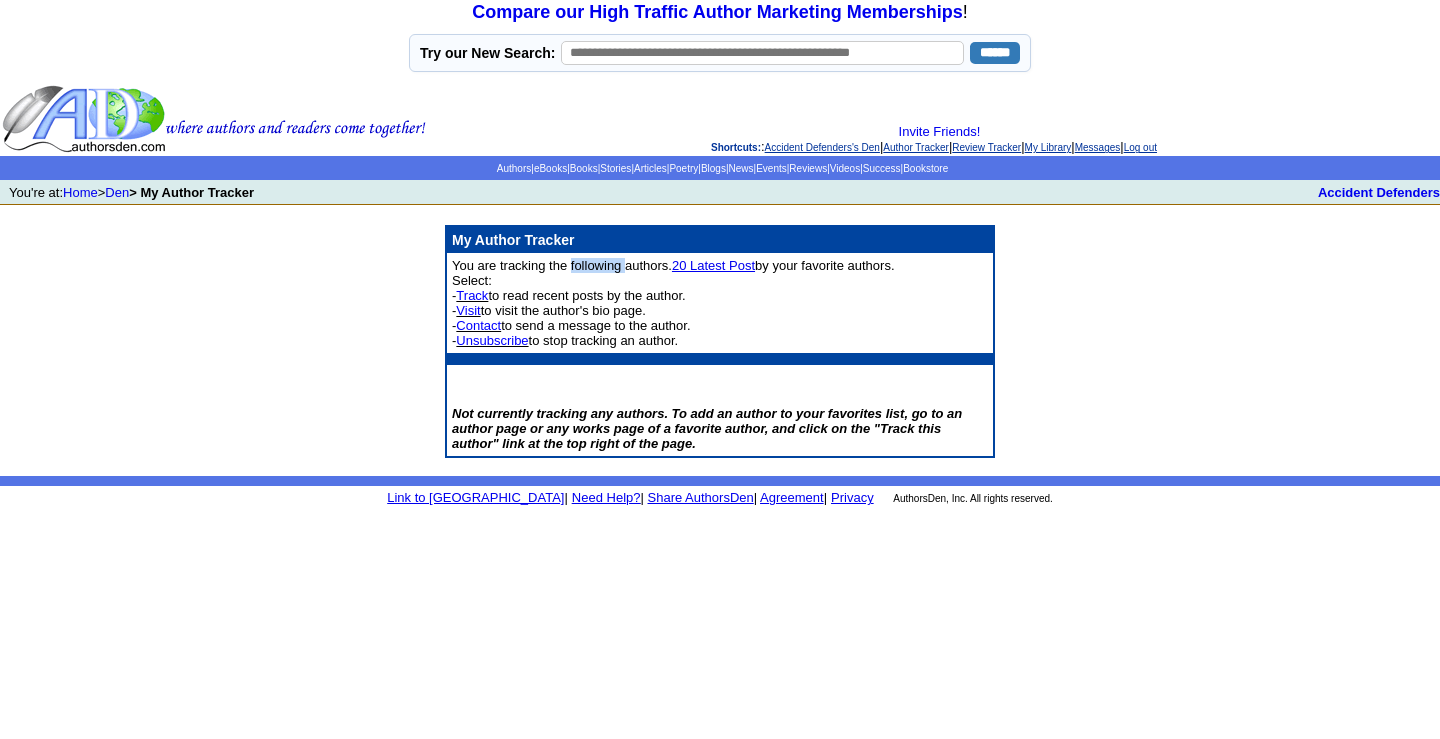 click on "You are tracking the following
authors.
20 Latest Post  by your favorite authors.
Select:
-  Track  to read recent posts by
the author.
-  Visit  to visit the author's bio
page.
-  Contact  to send a message to the
author.
-  Unsubscribe  to stop tracking an
author." at bounding box center [673, 303] 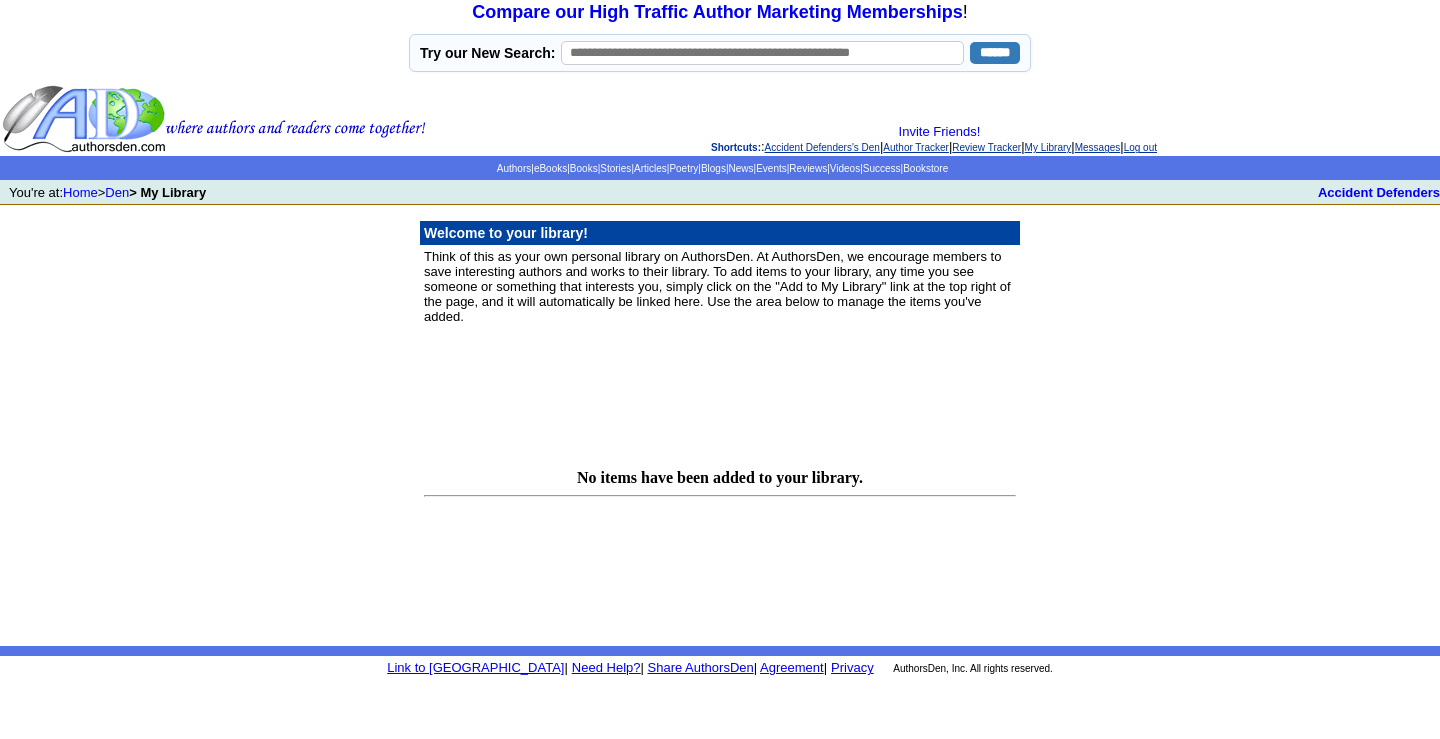 scroll, scrollTop: 0, scrollLeft: 0, axis: both 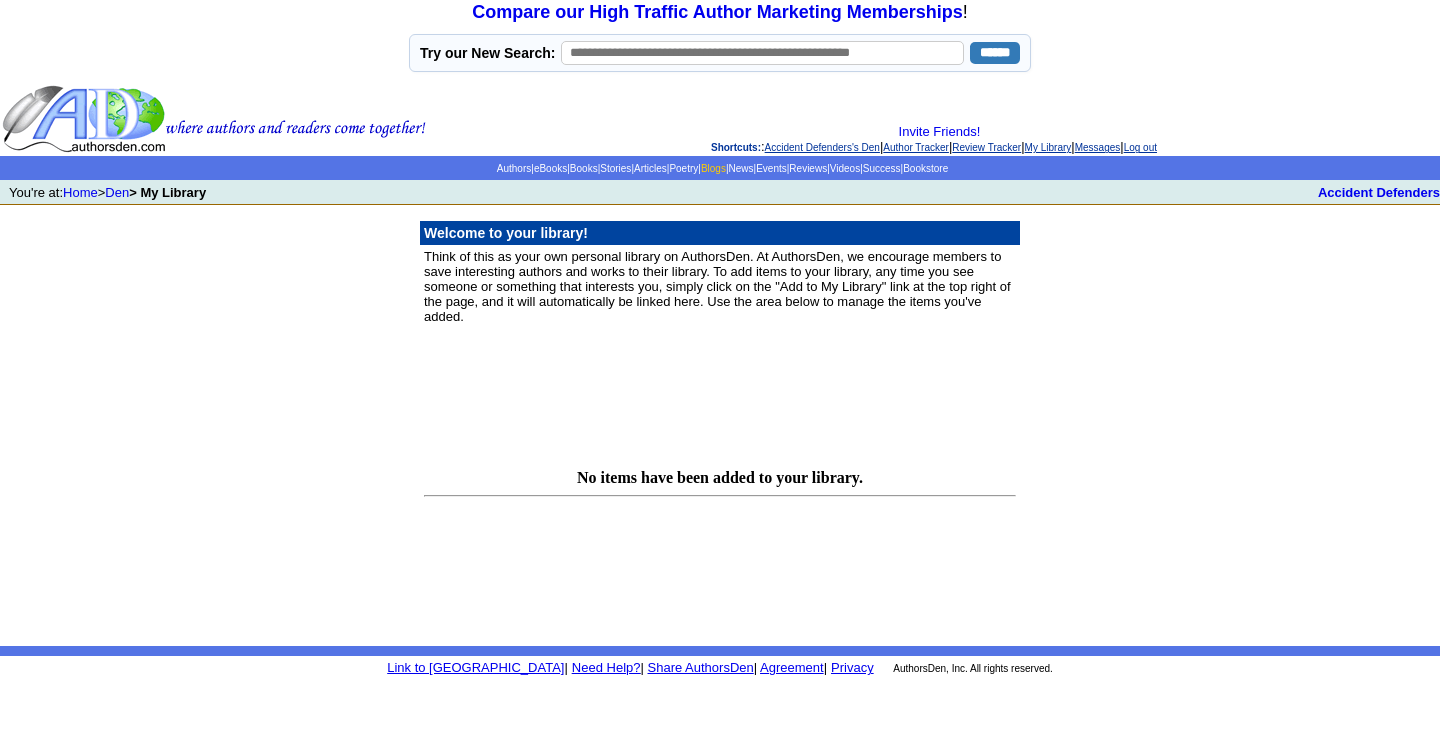 click on "Blogs" 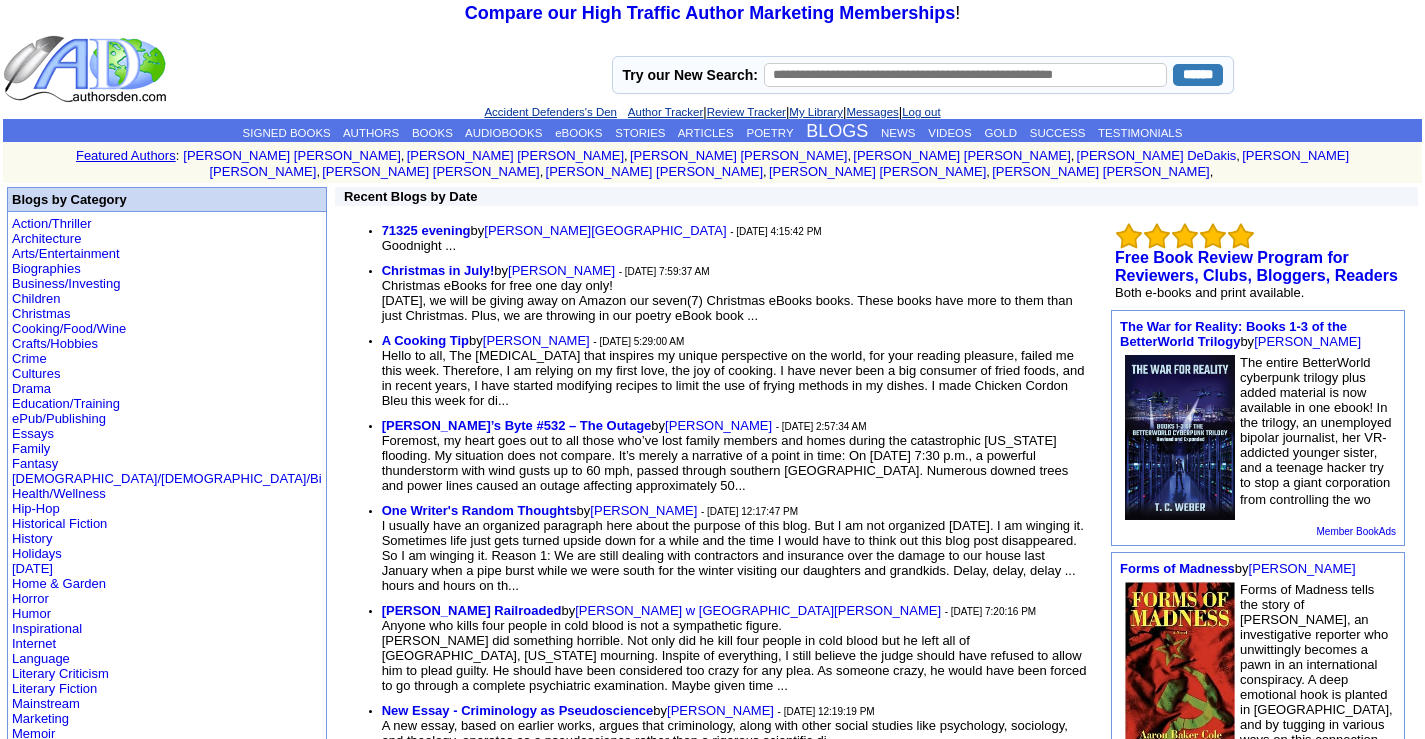 scroll, scrollTop: 0, scrollLeft: 0, axis: both 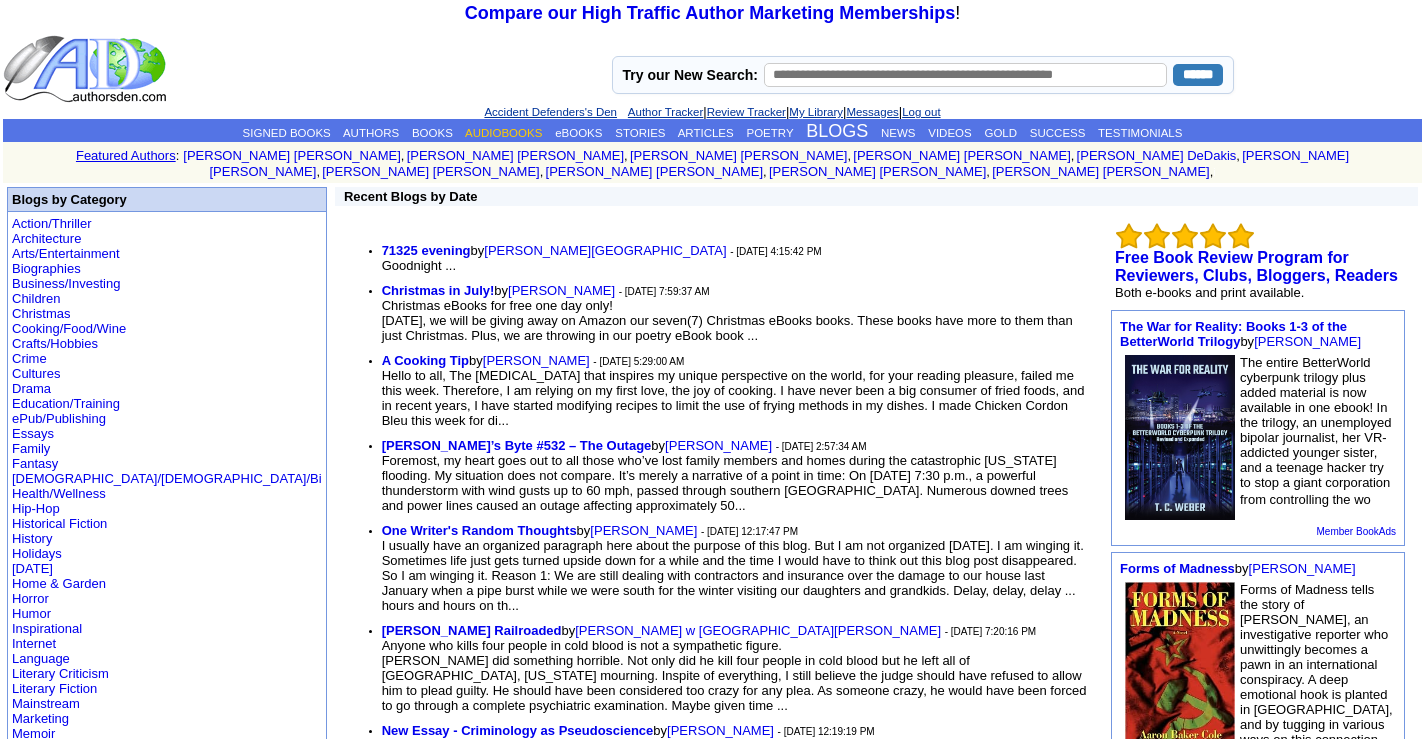 click on "AUDIOBOOKS" at bounding box center [503, 133] 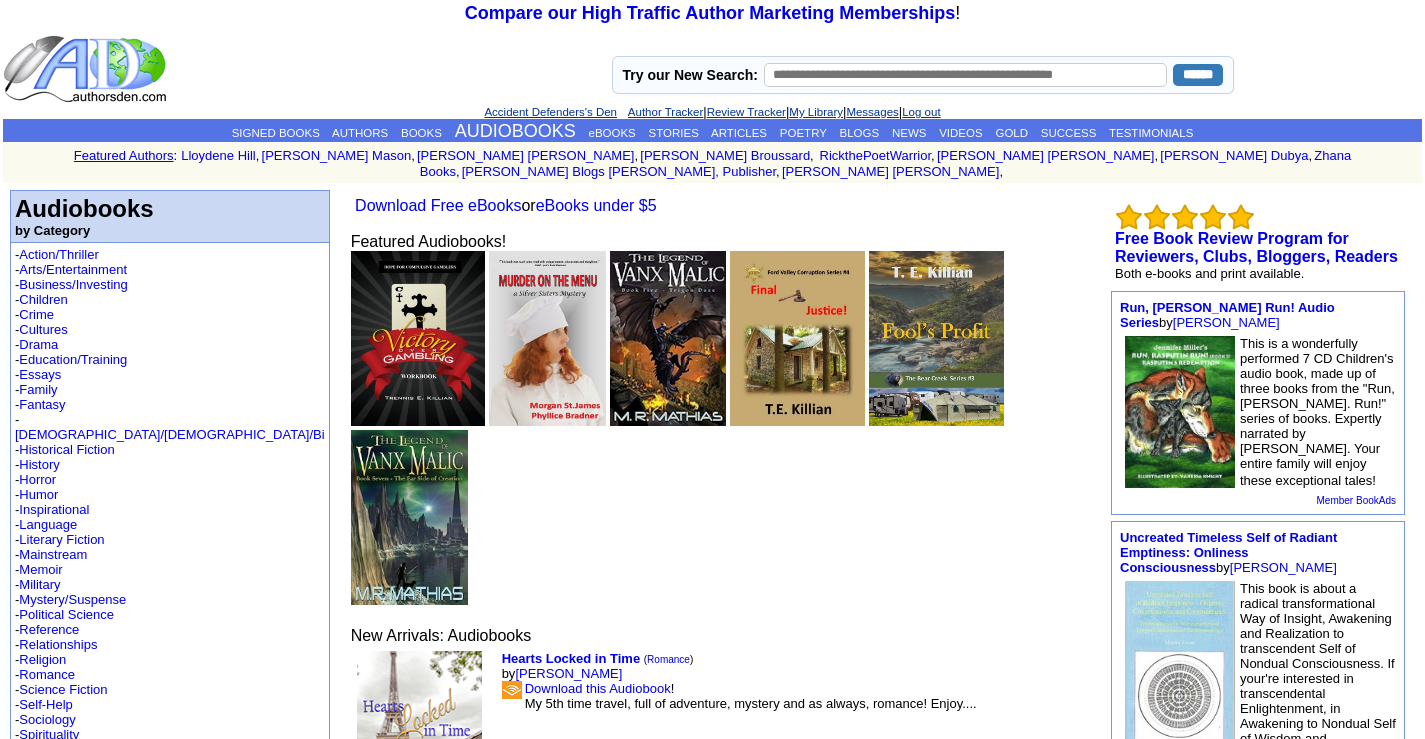 scroll, scrollTop: 0, scrollLeft: 0, axis: both 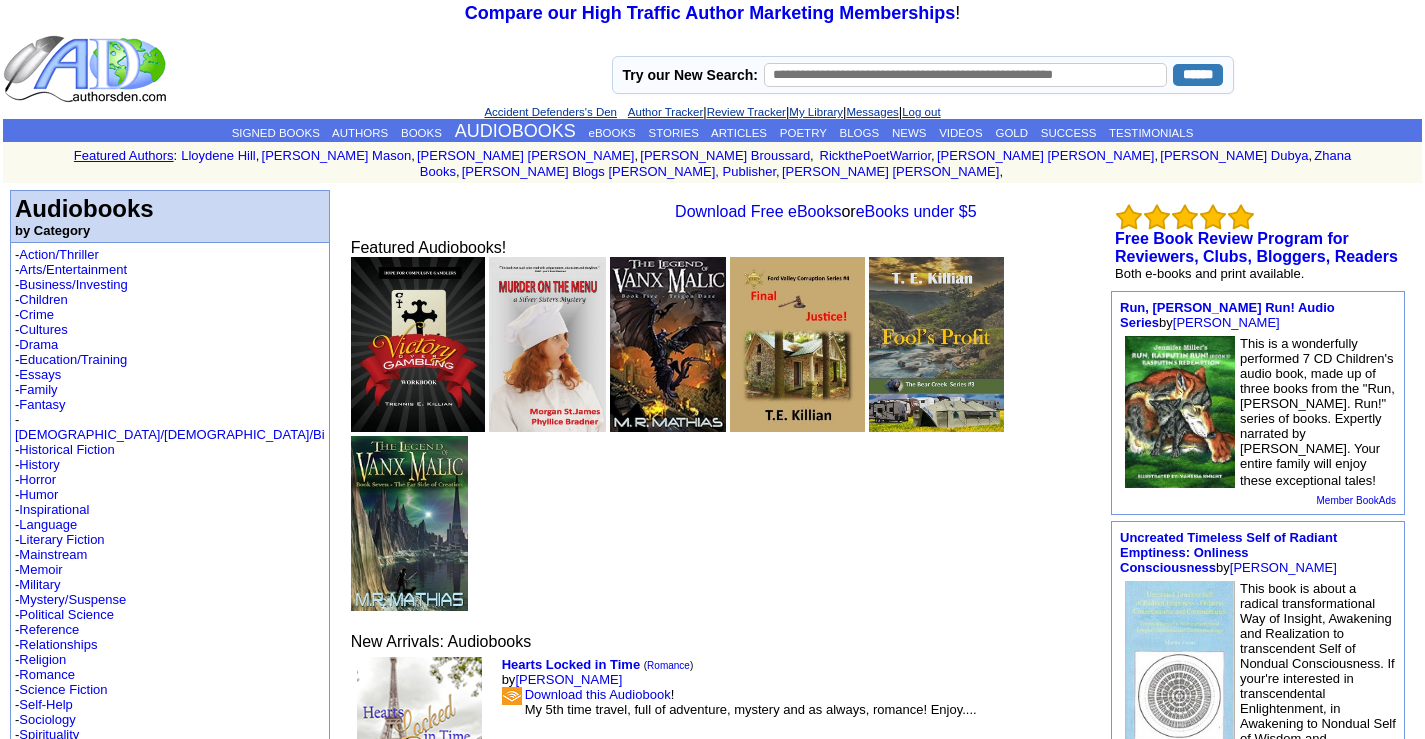 click on "My Library" at bounding box center [816, 112] 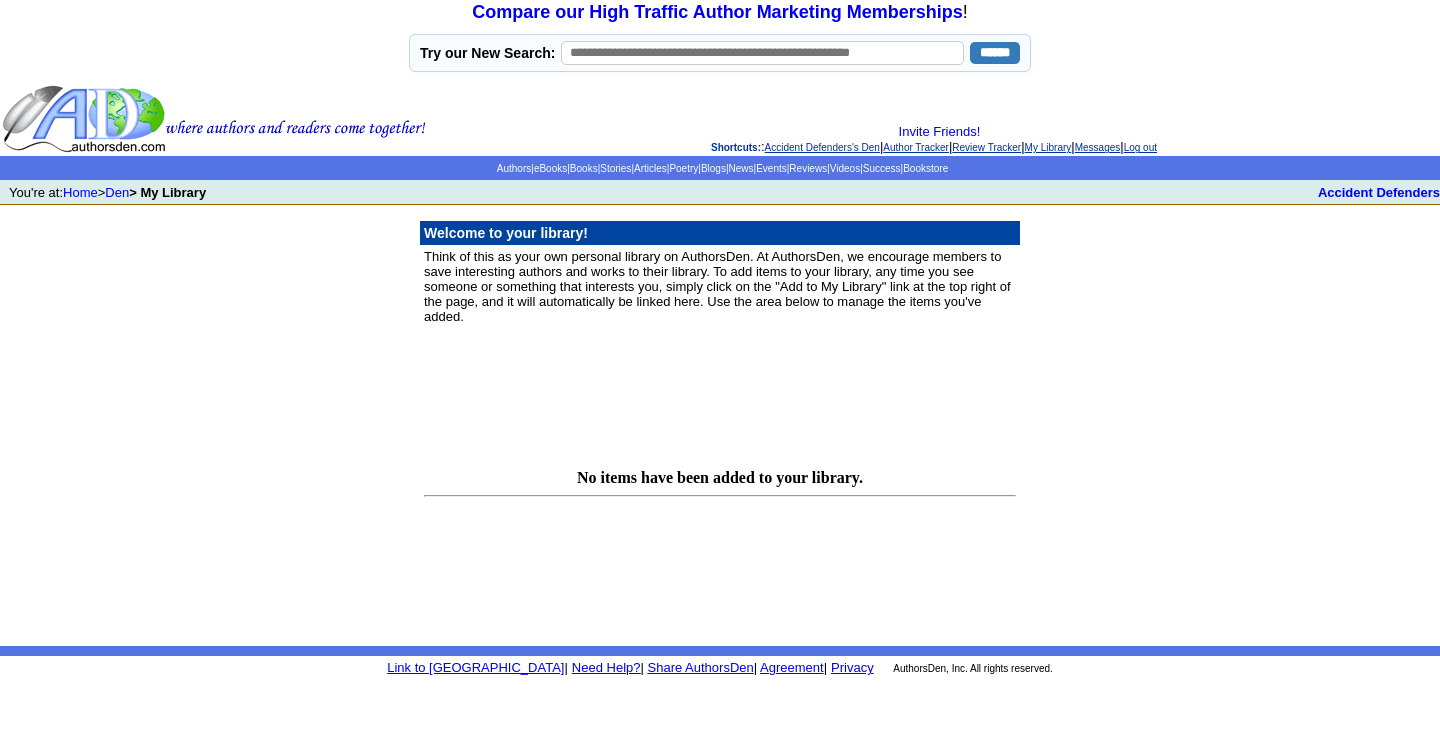 scroll, scrollTop: 0, scrollLeft: 0, axis: both 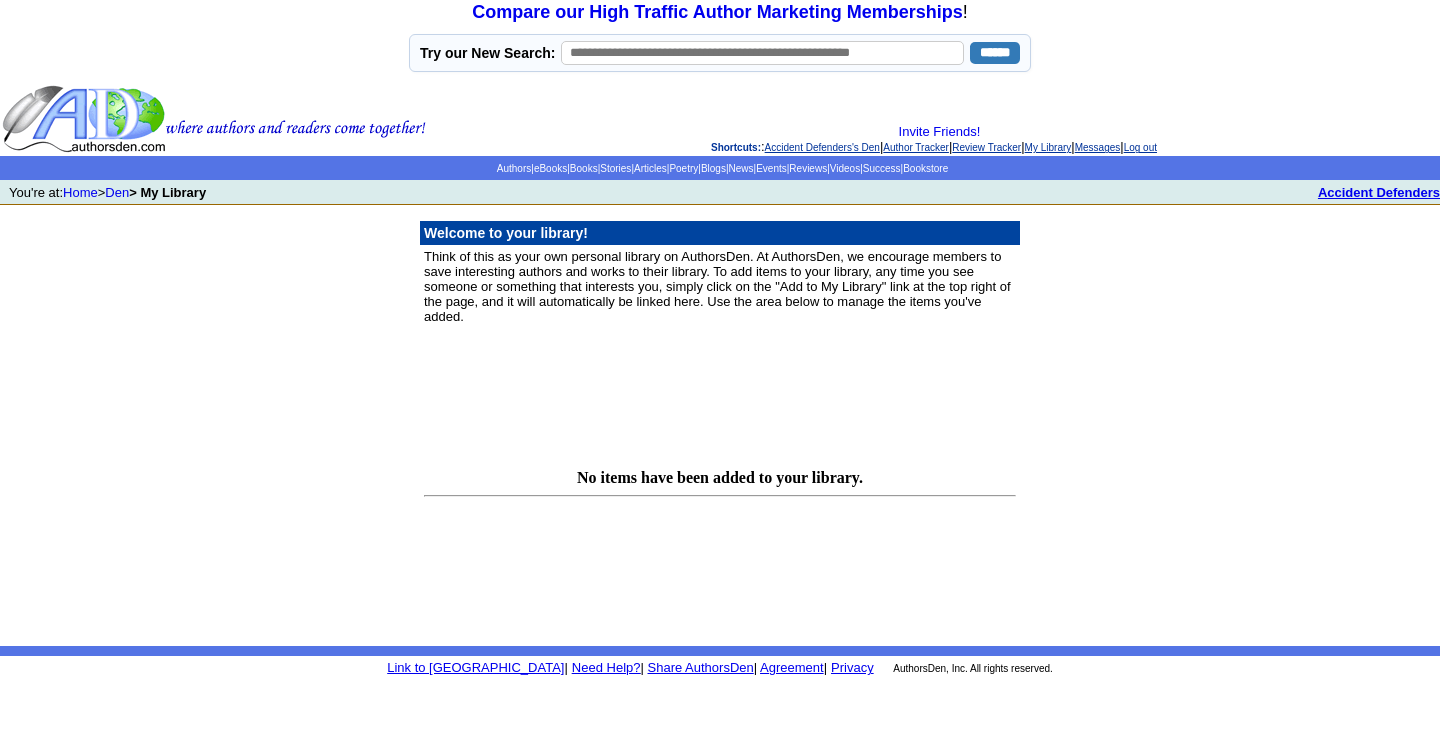 click on "Accident  Defenders" at bounding box center (1379, 192) 